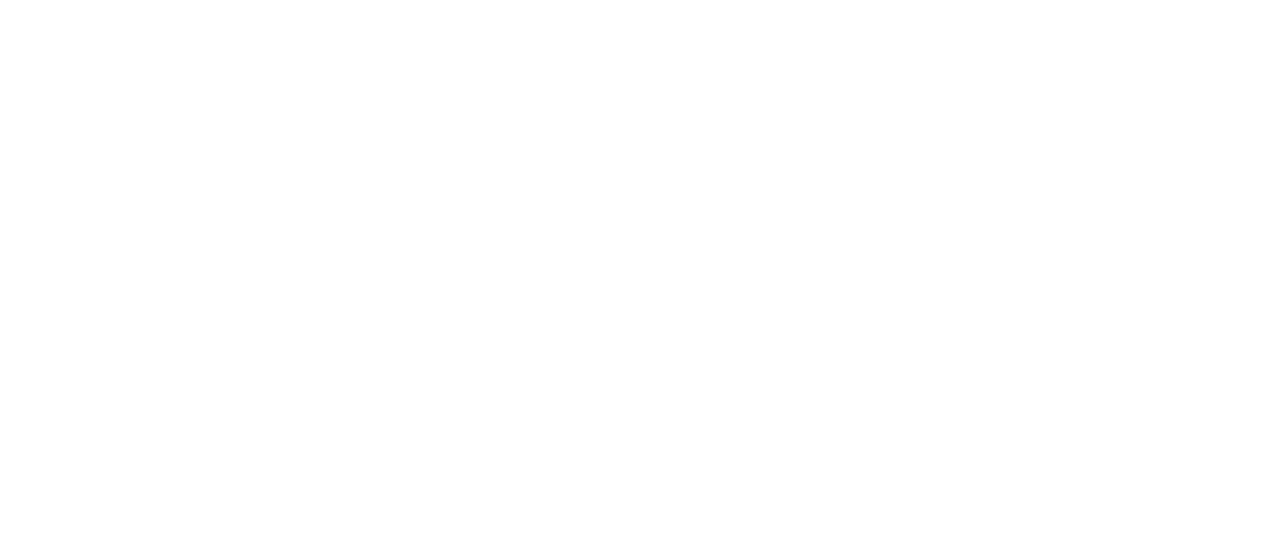 scroll, scrollTop: 0, scrollLeft: 0, axis: both 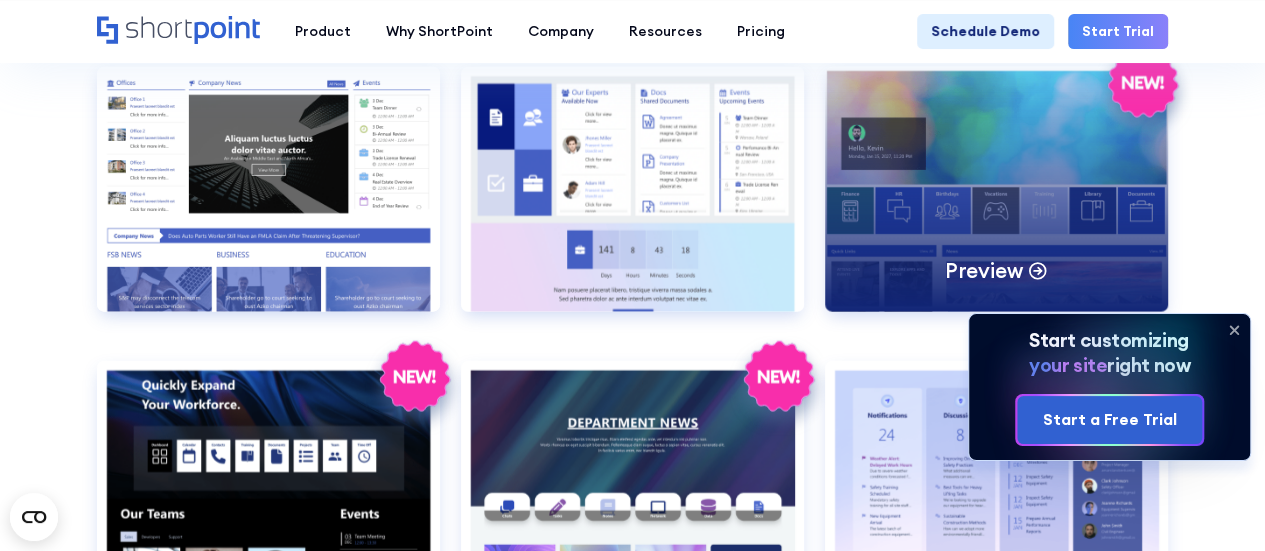 click on "Preview" at bounding box center [996, 189] 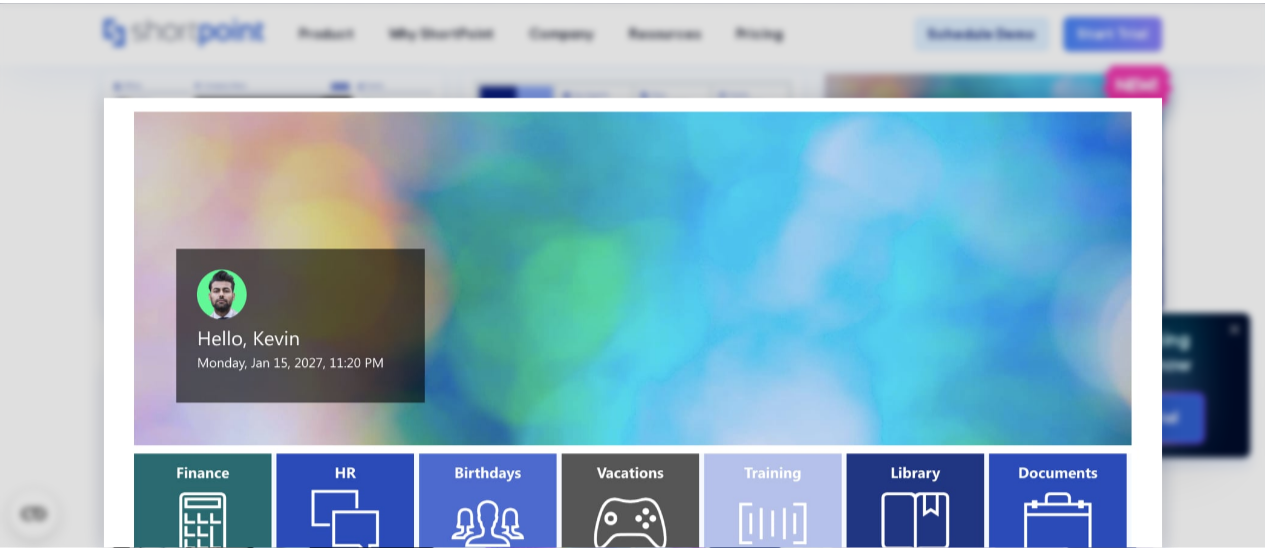 scroll, scrollTop: 0, scrollLeft: 0, axis: both 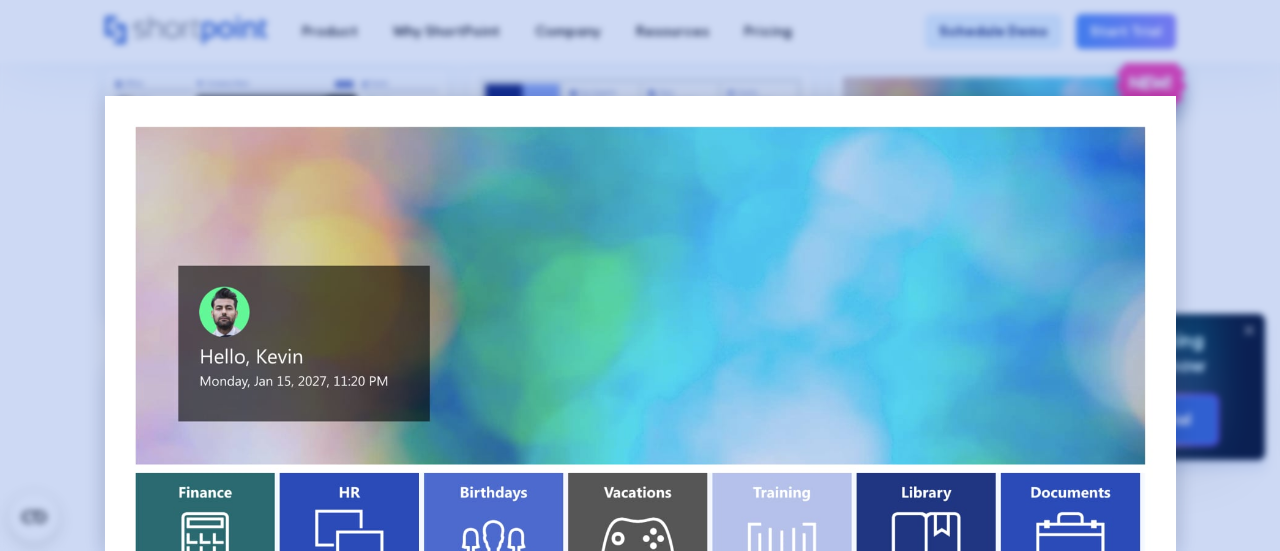 click at bounding box center [640, 275] 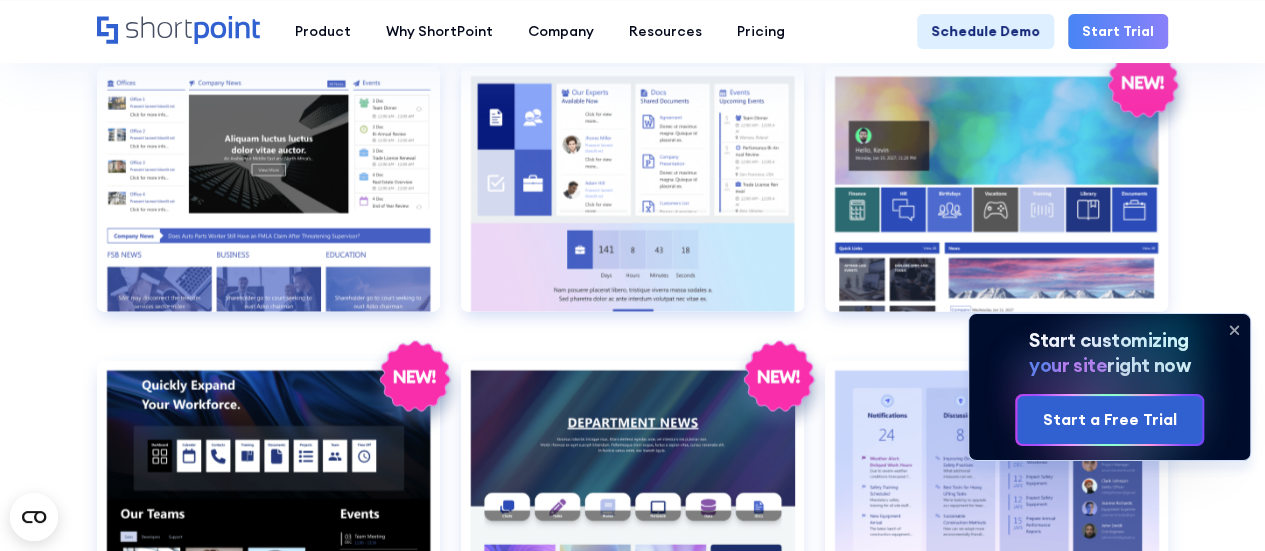 click 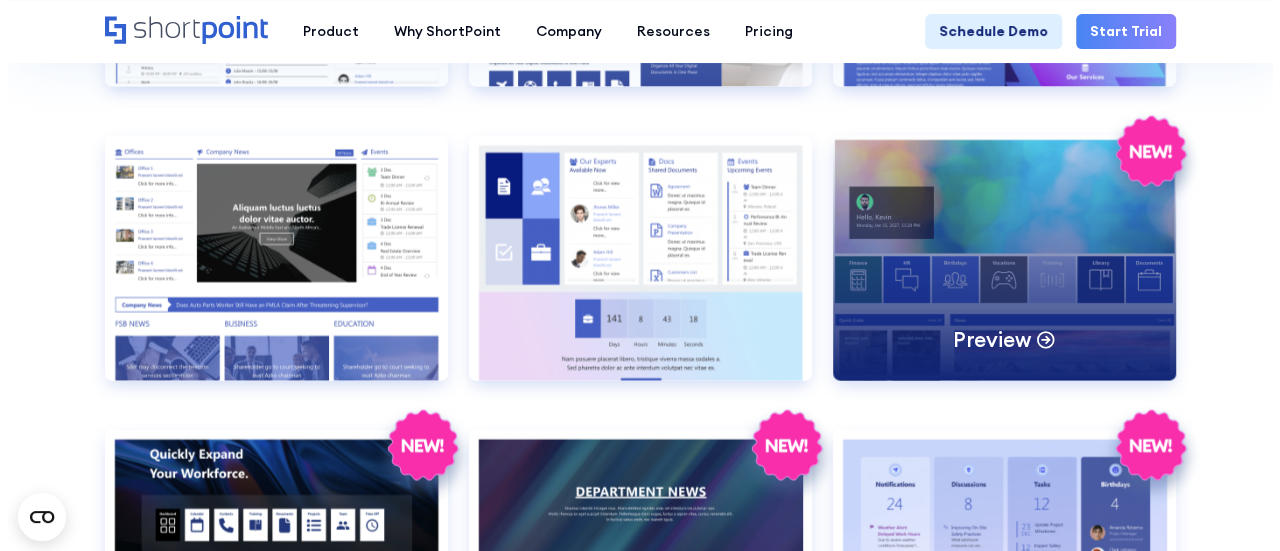 scroll, scrollTop: 2100, scrollLeft: 0, axis: vertical 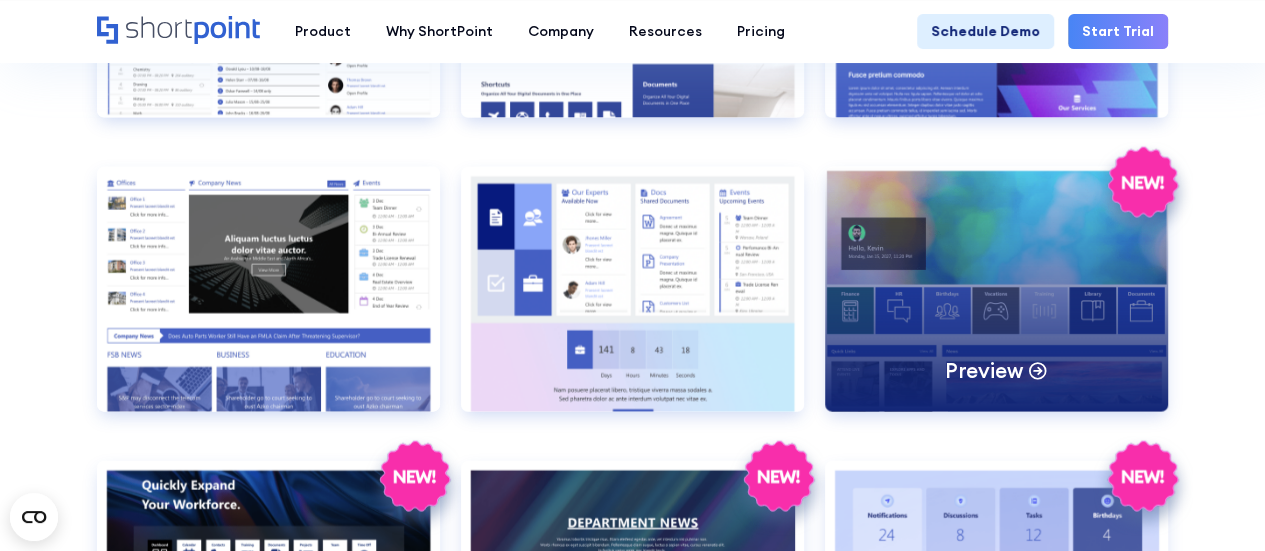 click on "Preview" at bounding box center [996, 289] 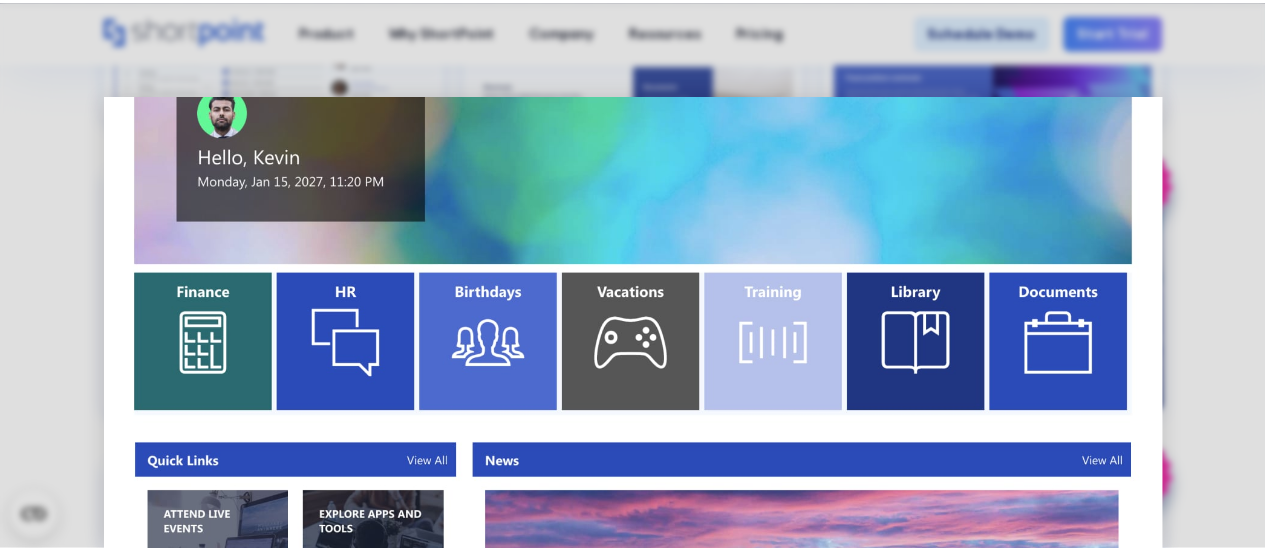 scroll, scrollTop: 150, scrollLeft: 0, axis: vertical 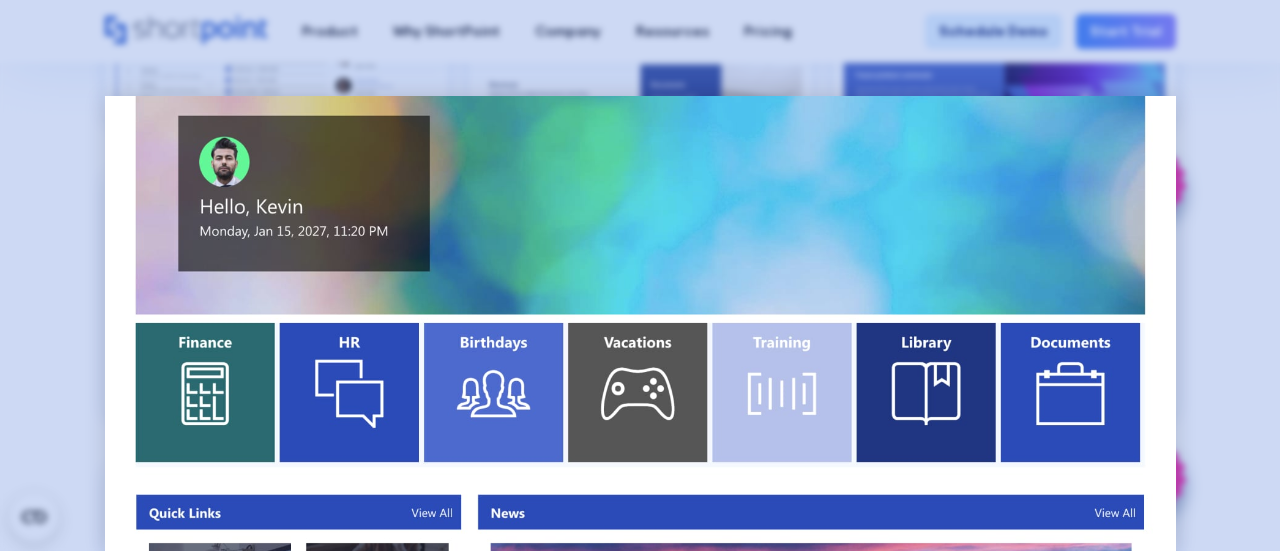 click at bounding box center [640, 275] 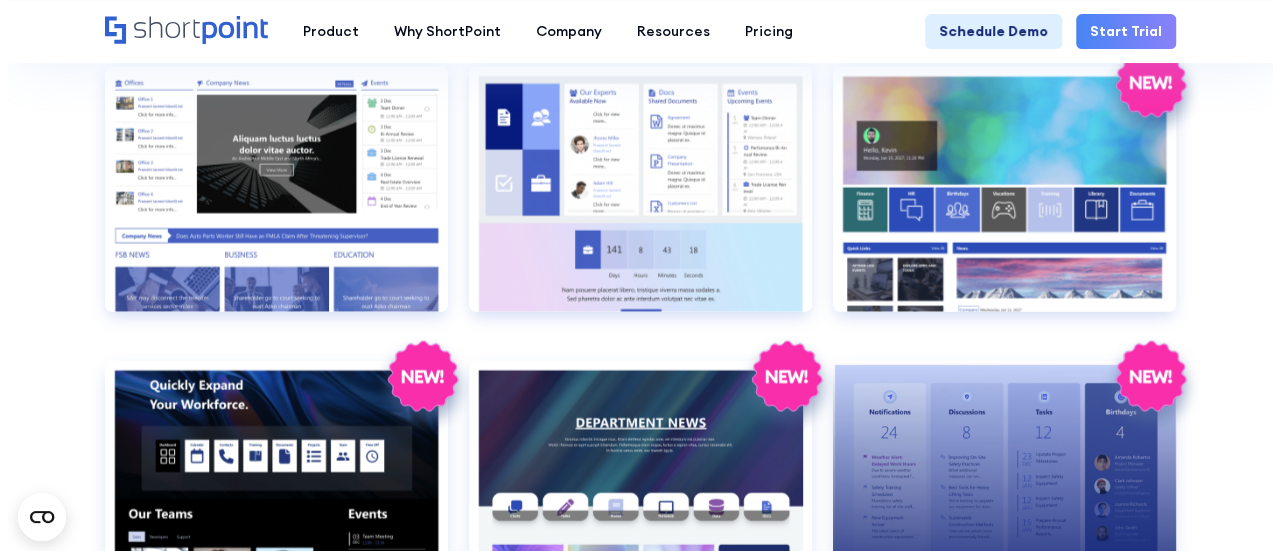 scroll, scrollTop: 2100, scrollLeft: 0, axis: vertical 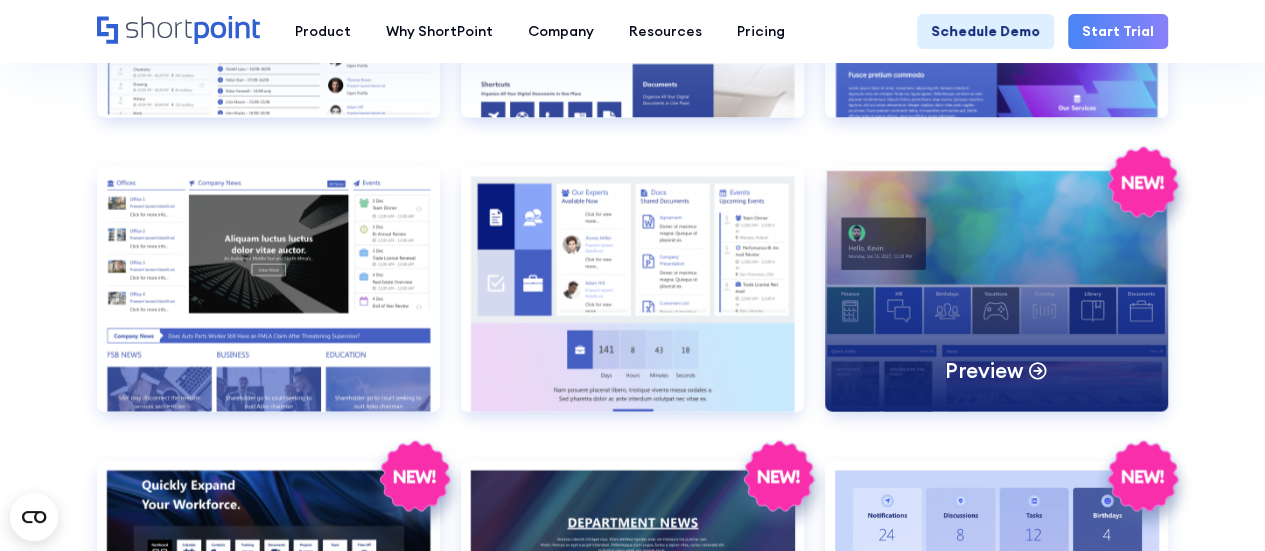 click on "Preview" at bounding box center [996, 289] 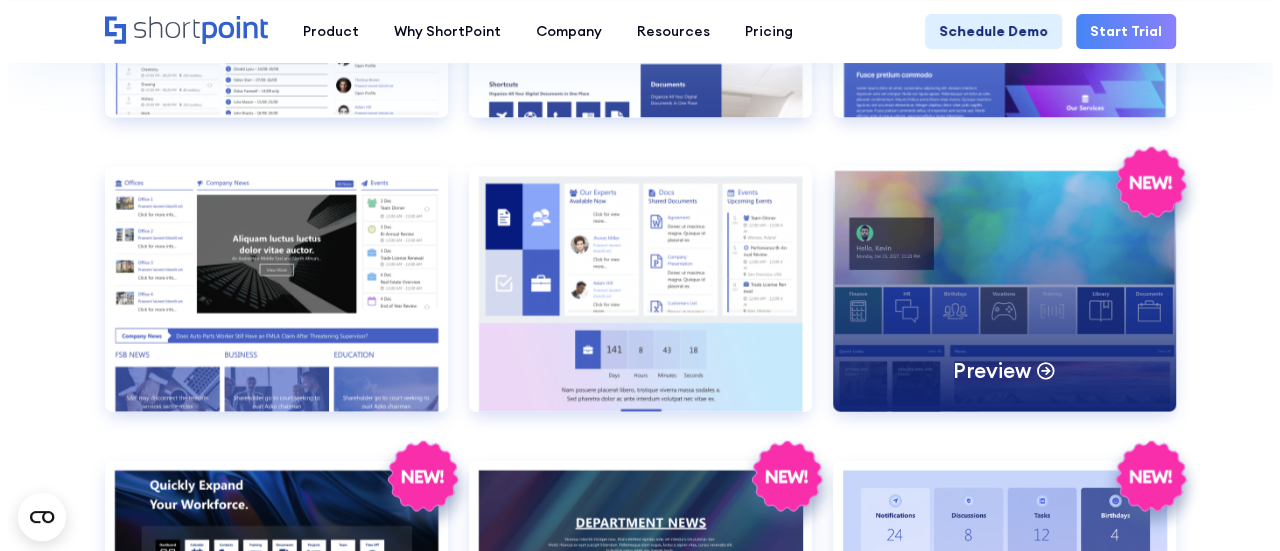 scroll, scrollTop: 0, scrollLeft: 0, axis: both 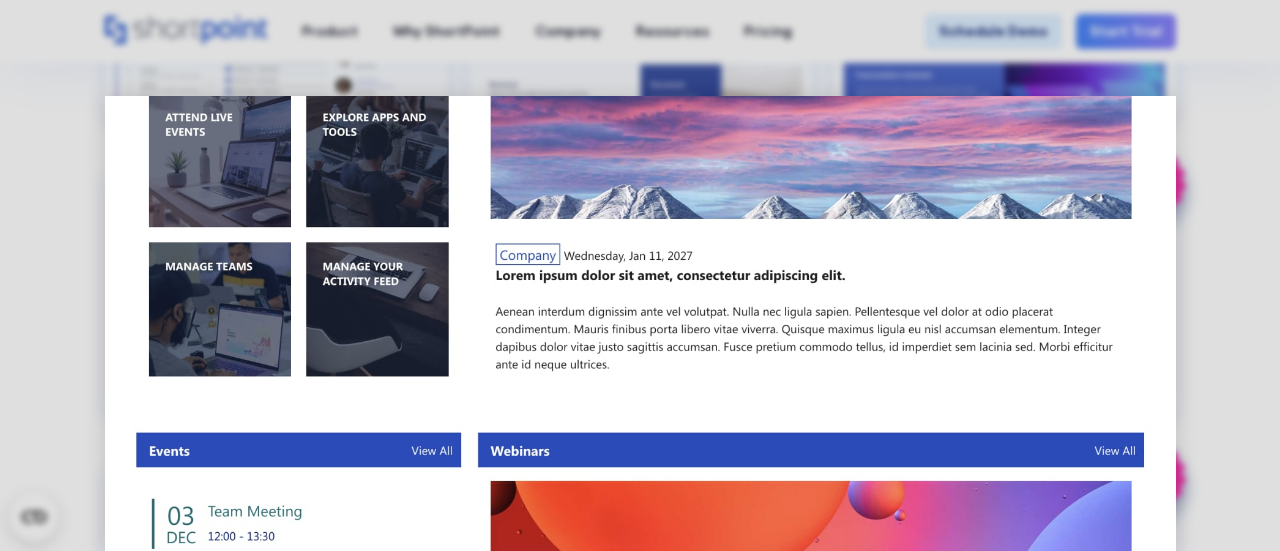 click at bounding box center [640, 360] 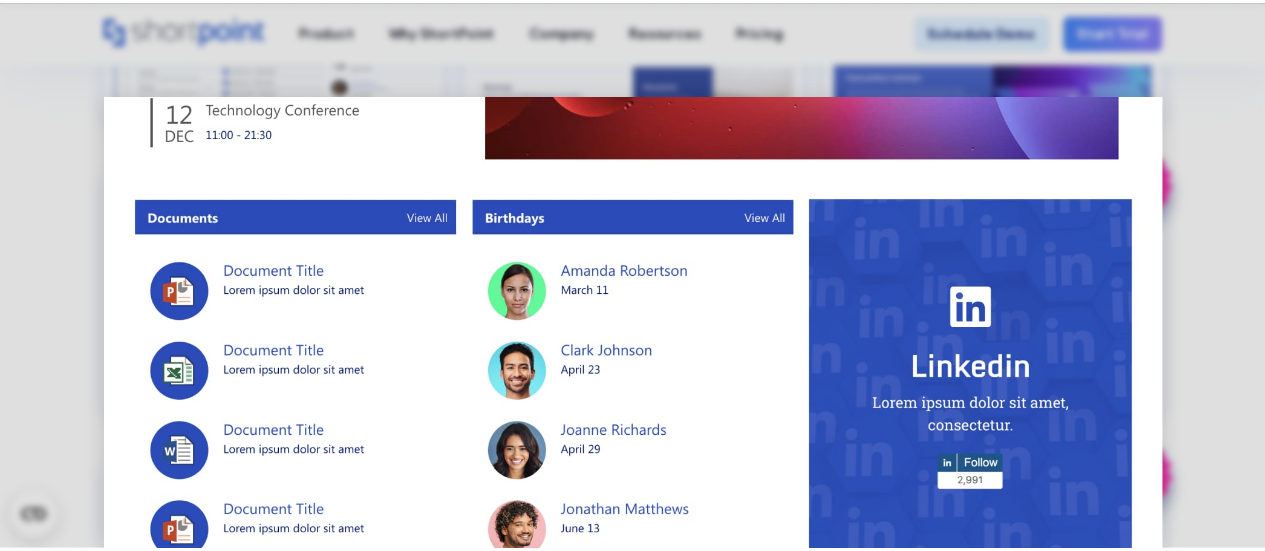 scroll, scrollTop: 1250, scrollLeft: 0, axis: vertical 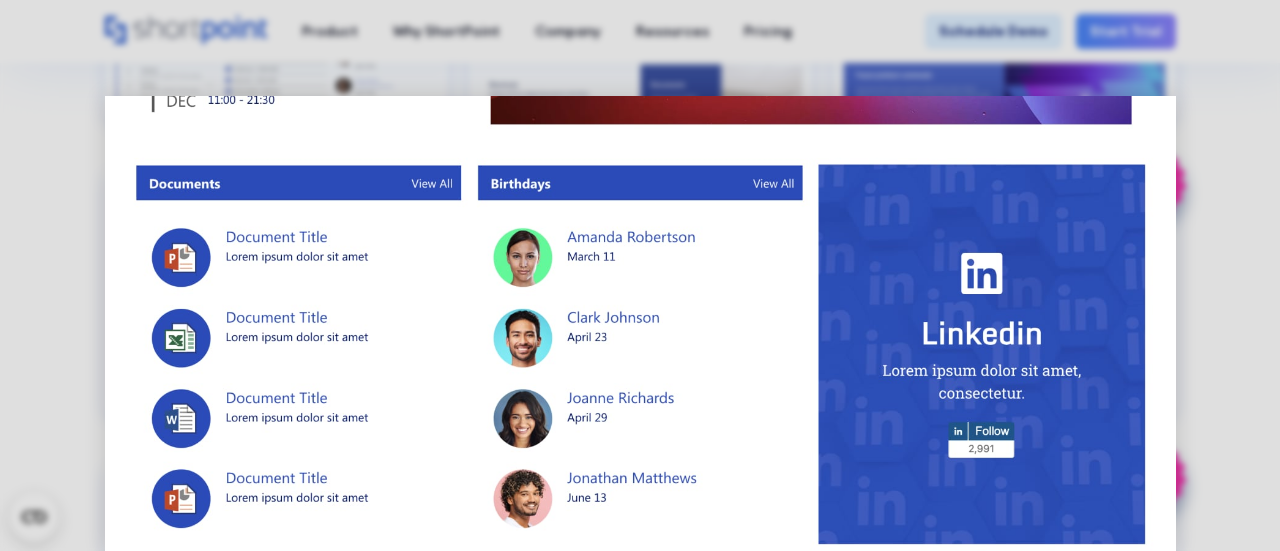 click at bounding box center (640, -290) 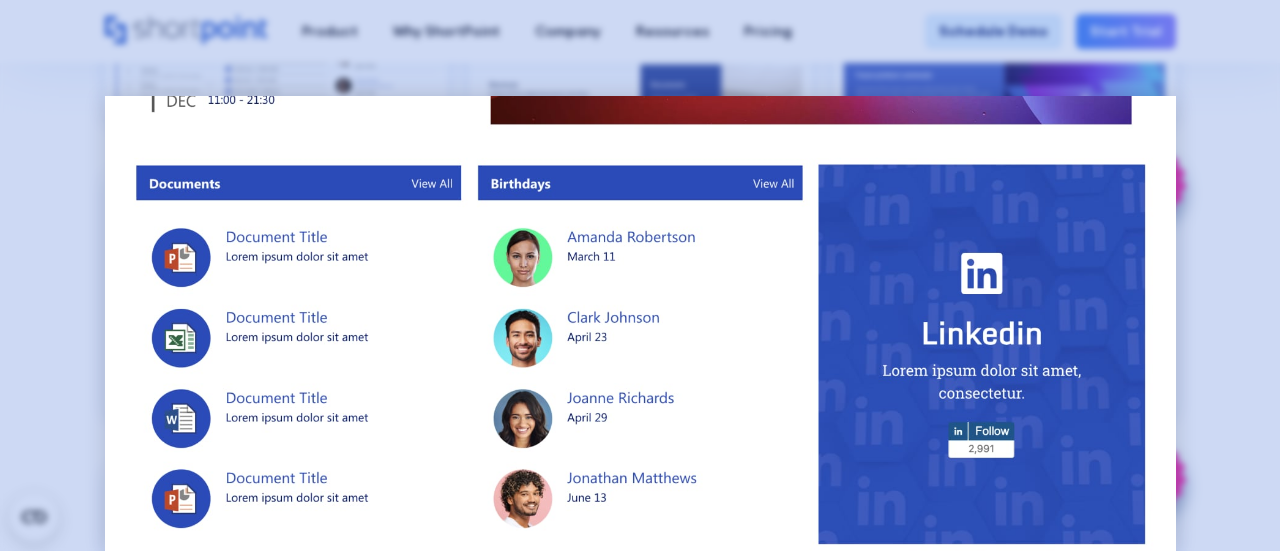 click at bounding box center [640, 275] 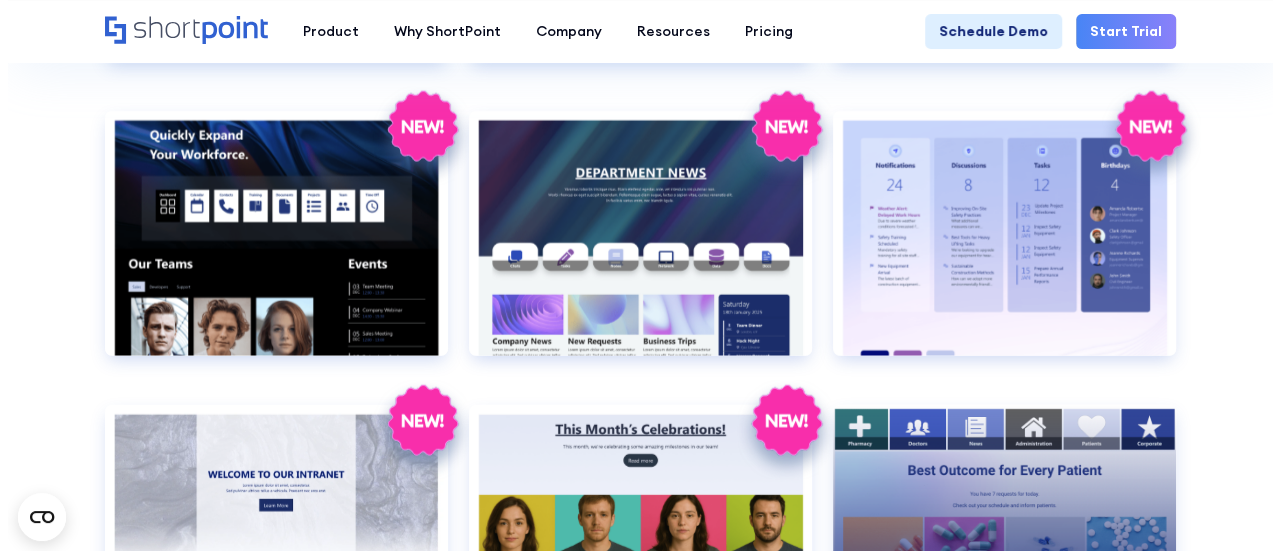 scroll, scrollTop: 2600, scrollLeft: 0, axis: vertical 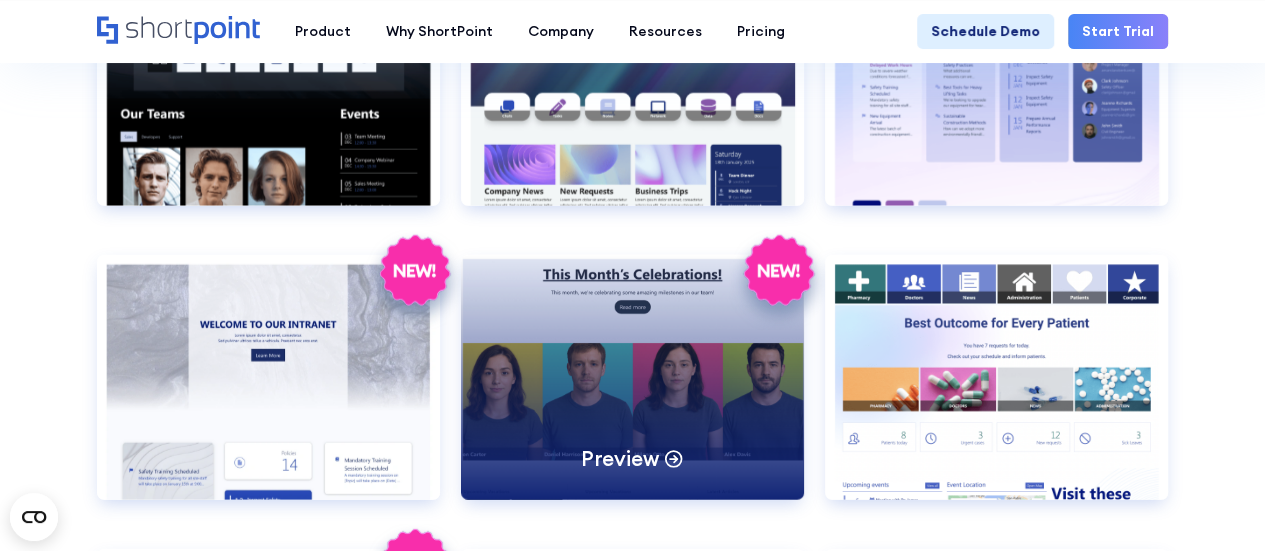 click on "Preview" at bounding box center (632, 377) 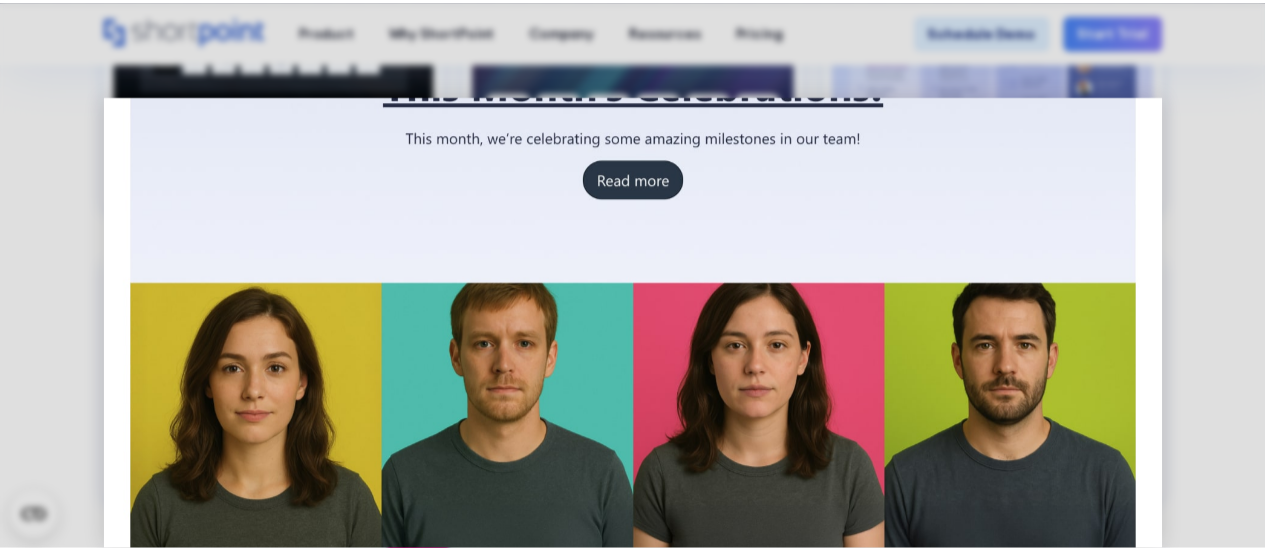 scroll, scrollTop: 27, scrollLeft: 0, axis: vertical 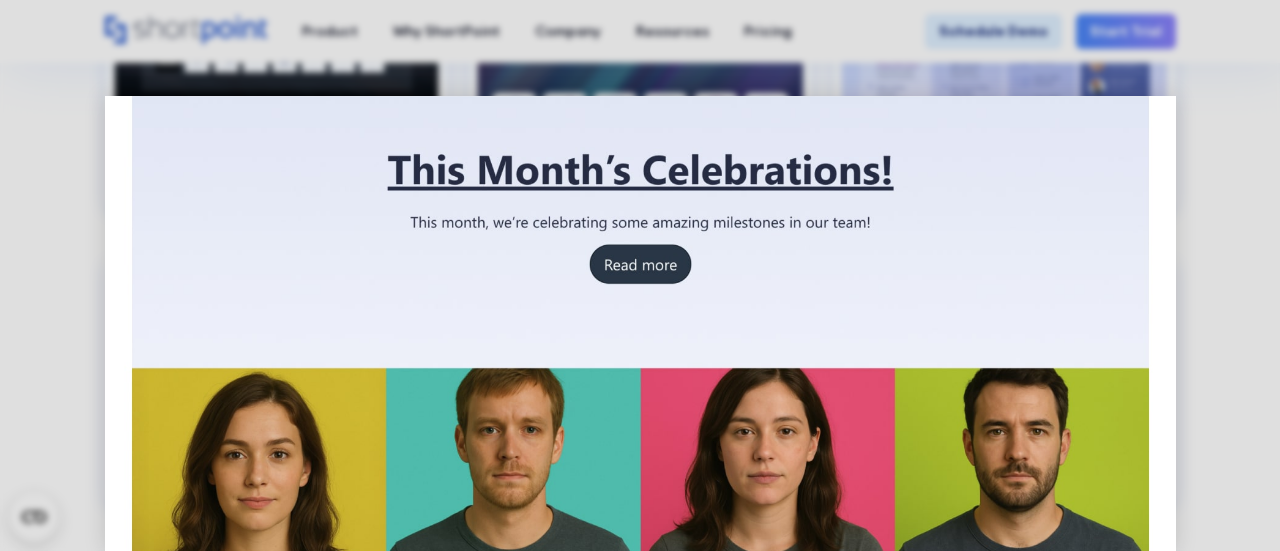 click at bounding box center [640, 275] 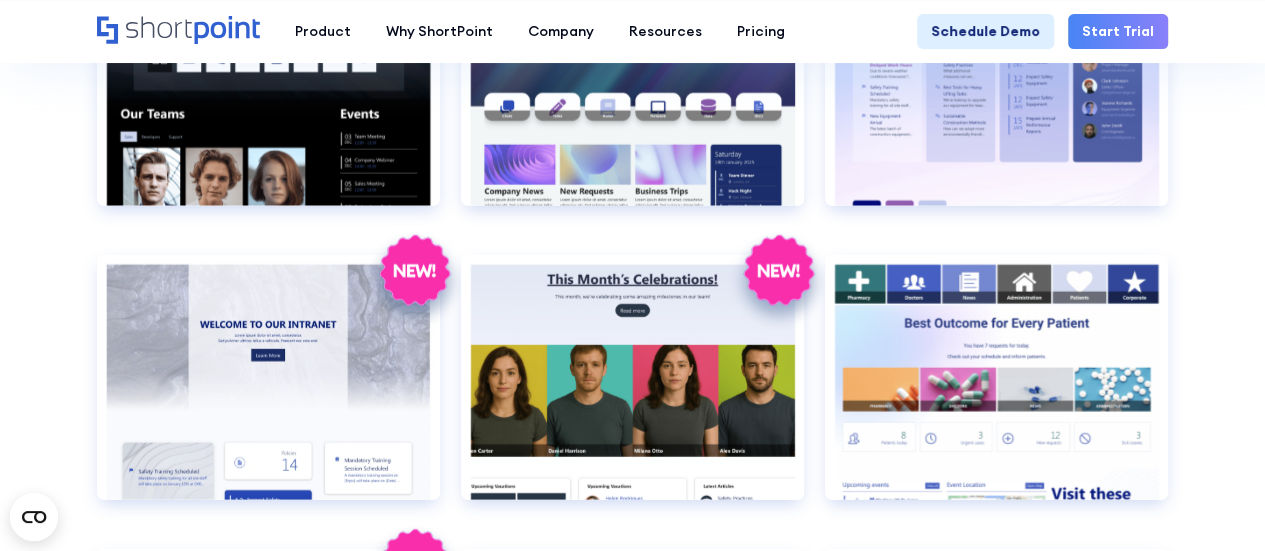 click on "Start Trial" at bounding box center (1118, 31) 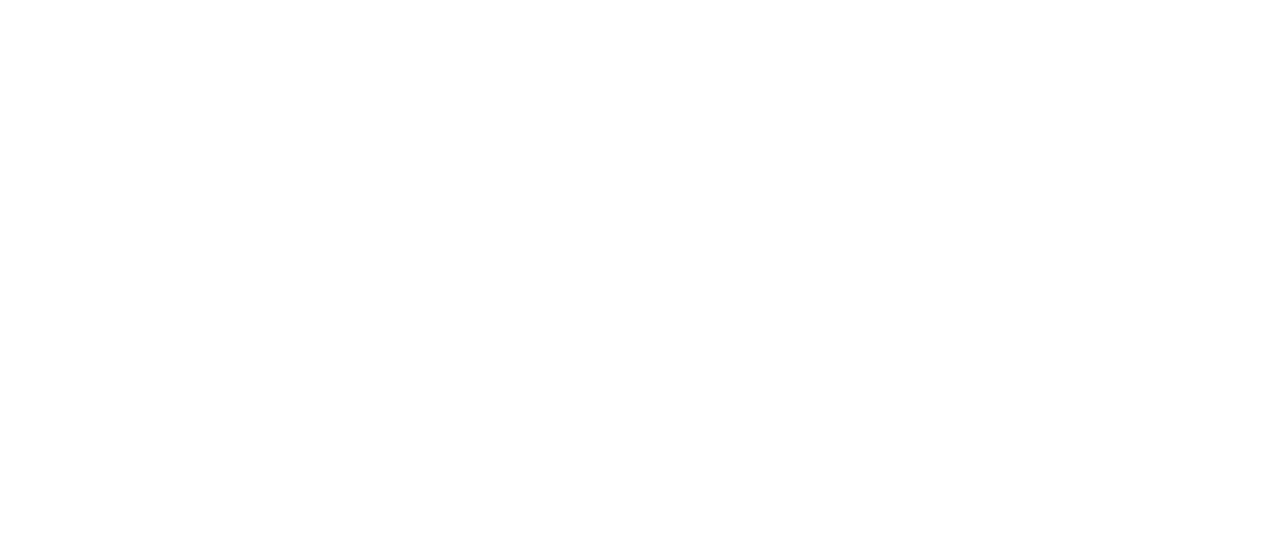 scroll, scrollTop: 0, scrollLeft: 0, axis: both 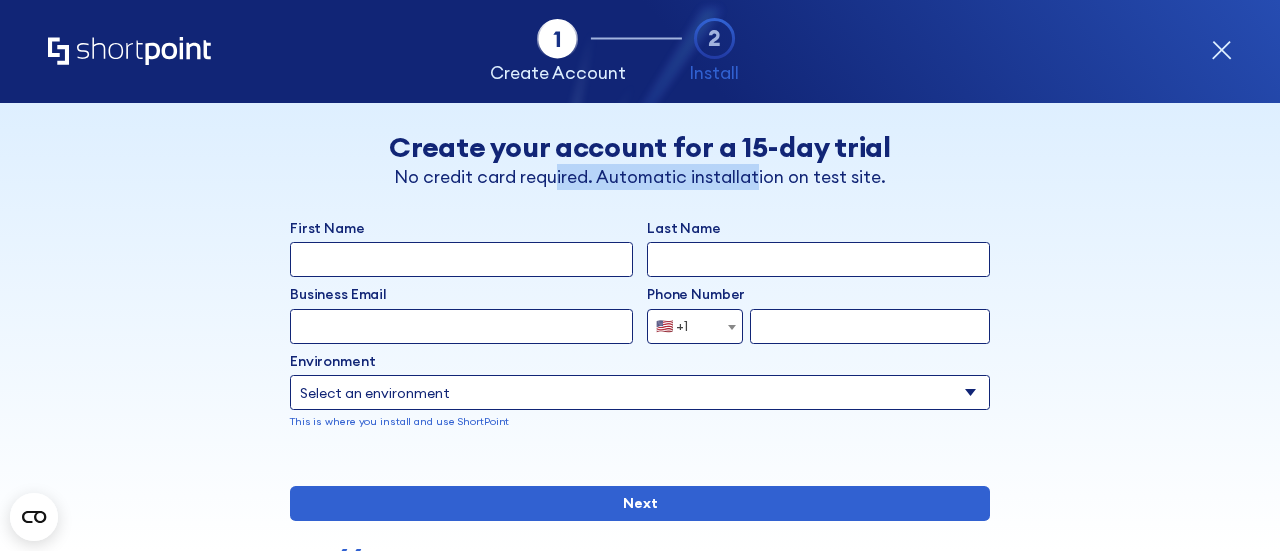 drag, startPoint x: 752, startPoint y: 176, endPoint x: 553, endPoint y: 177, distance: 199.00252 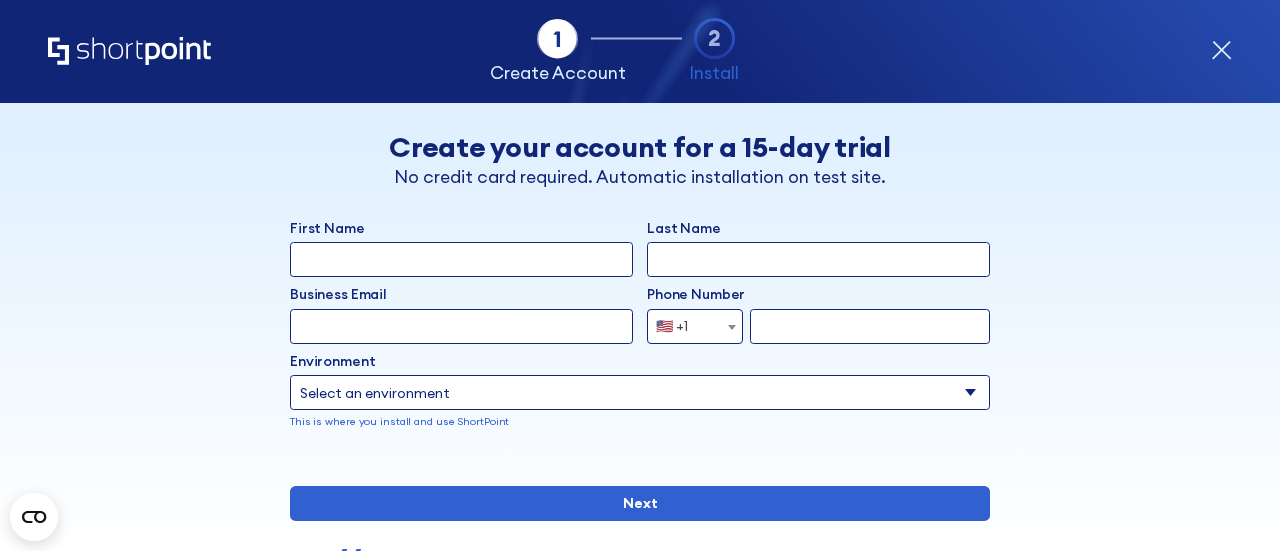 click on "Select an environment
Microsoft 365
SharePoint Online
SharePoint 2019 (On-Premise)
SharePoint 2016 (On-Premise)
SharePoint 2013 (On-Premise)" at bounding box center [640, 392] 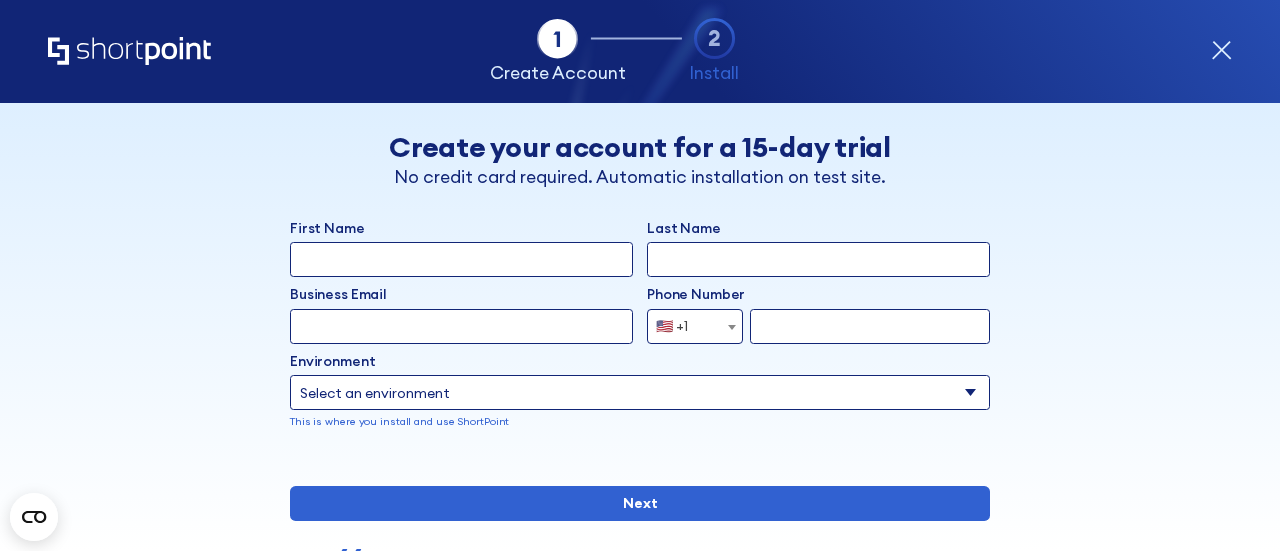 select on "SharePoint Online" 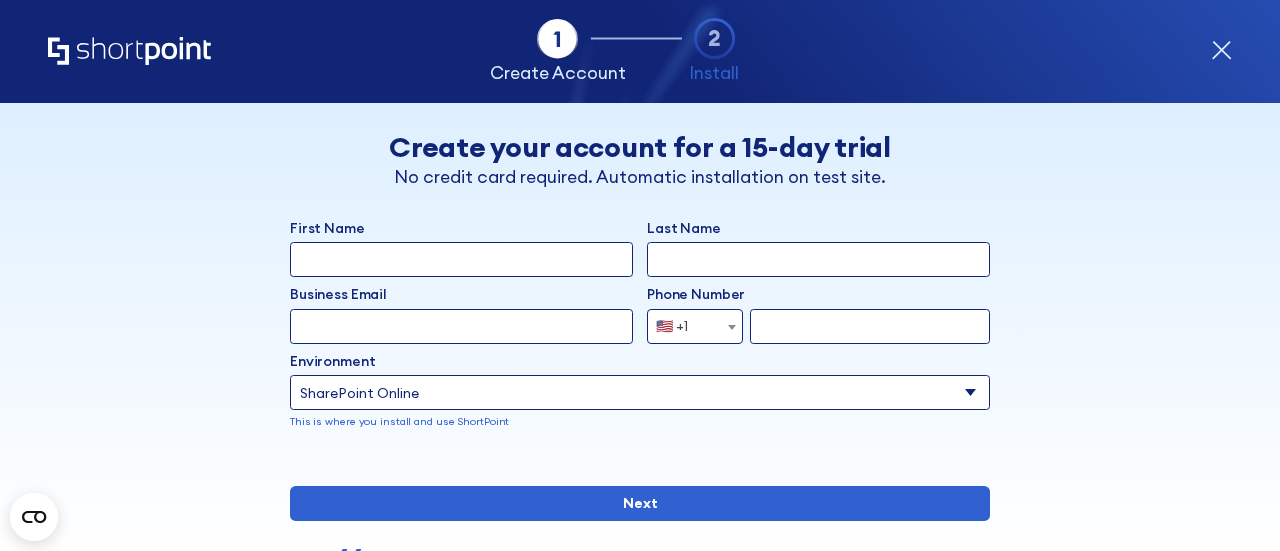 click on "Select an environment
Microsoft 365
SharePoint Online
SharePoint 2019 (On-Premise)
SharePoint 2016 (On-Premise)
SharePoint 2013 (On-Premise)" at bounding box center [640, 392] 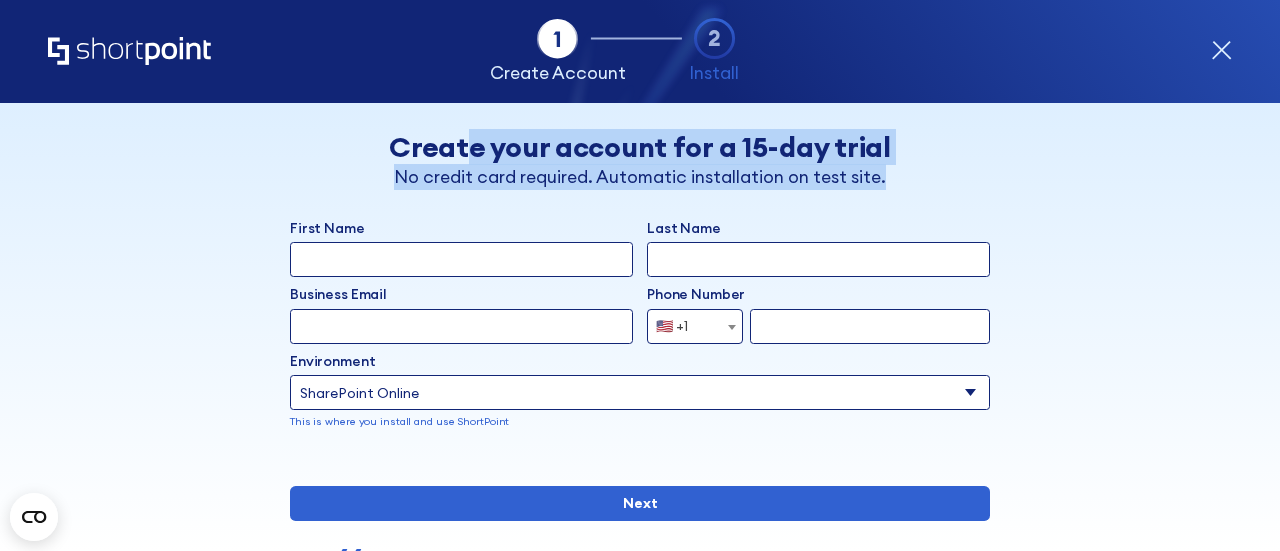 drag, startPoint x: 458, startPoint y: 149, endPoint x: 959, endPoint y: 173, distance: 501.57452 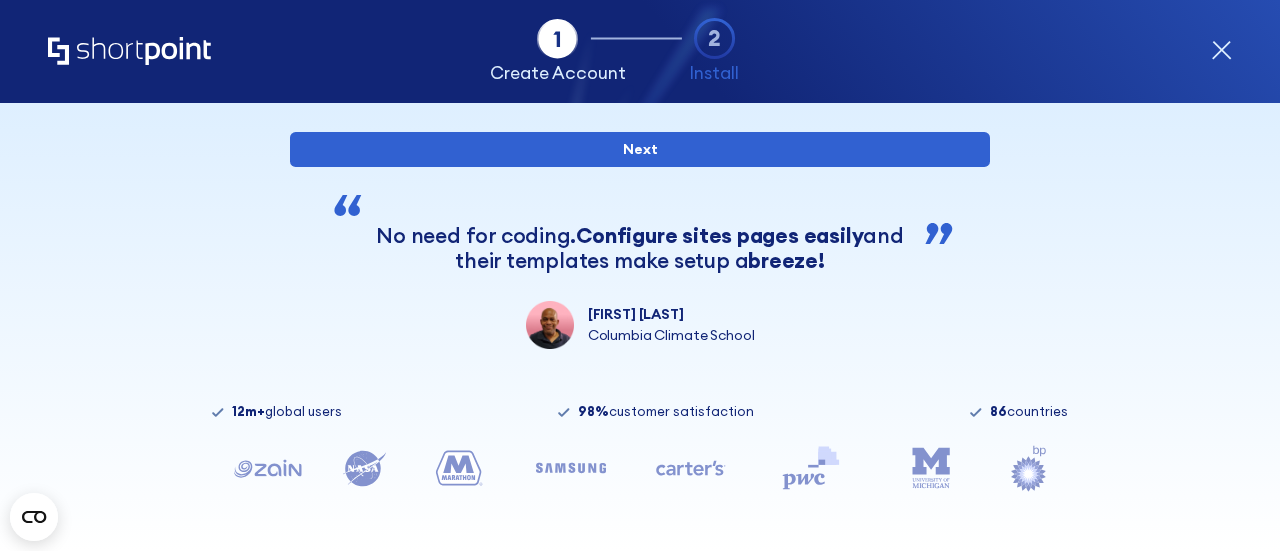 scroll, scrollTop: 400, scrollLeft: 0, axis: vertical 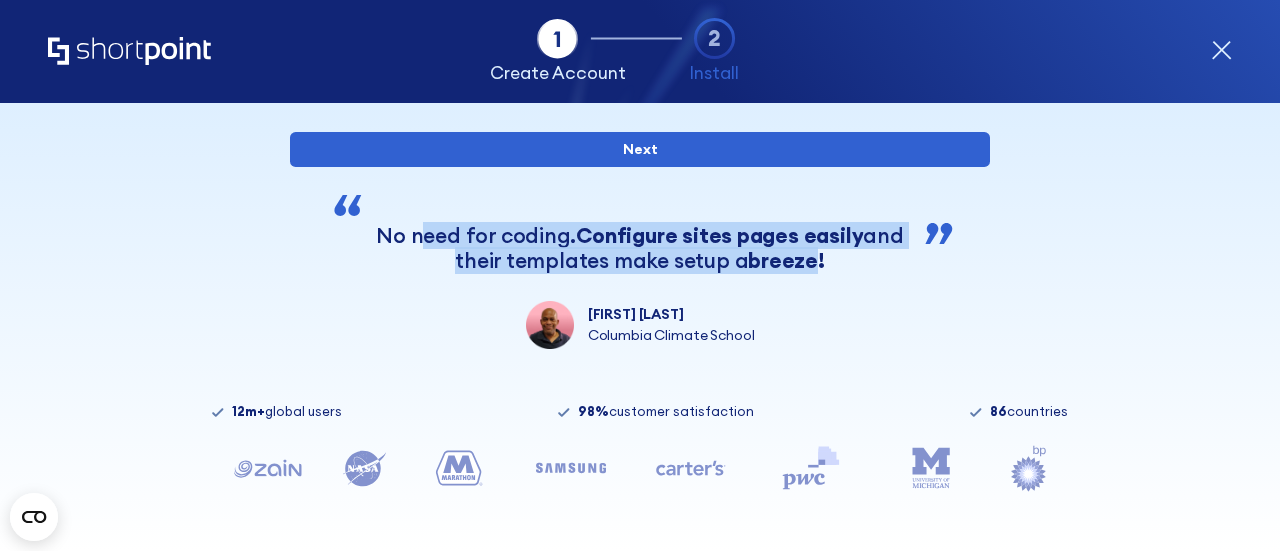 drag, startPoint x: 414, startPoint y: 265, endPoint x: 803, endPoint y: 285, distance: 389.5138 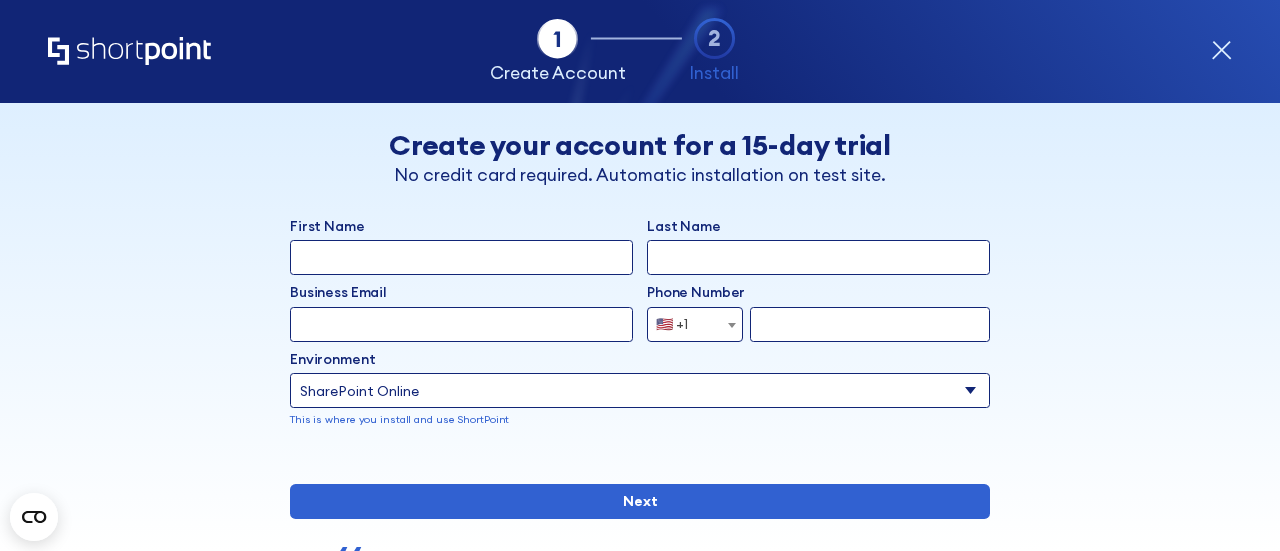 scroll, scrollTop: 0, scrollLeft: 0, axis: both 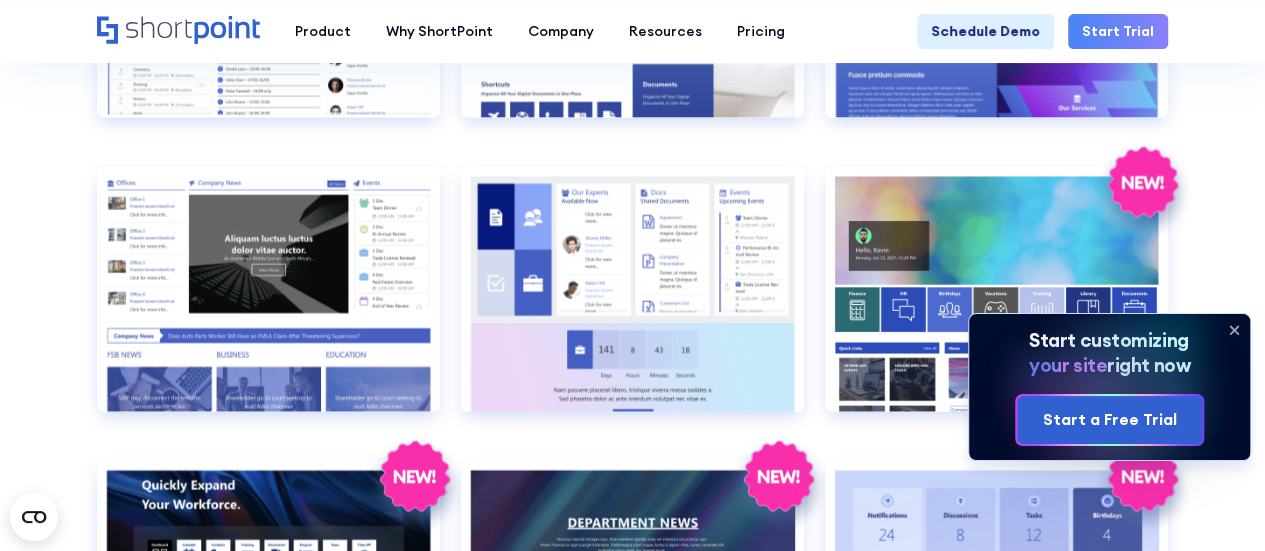 click 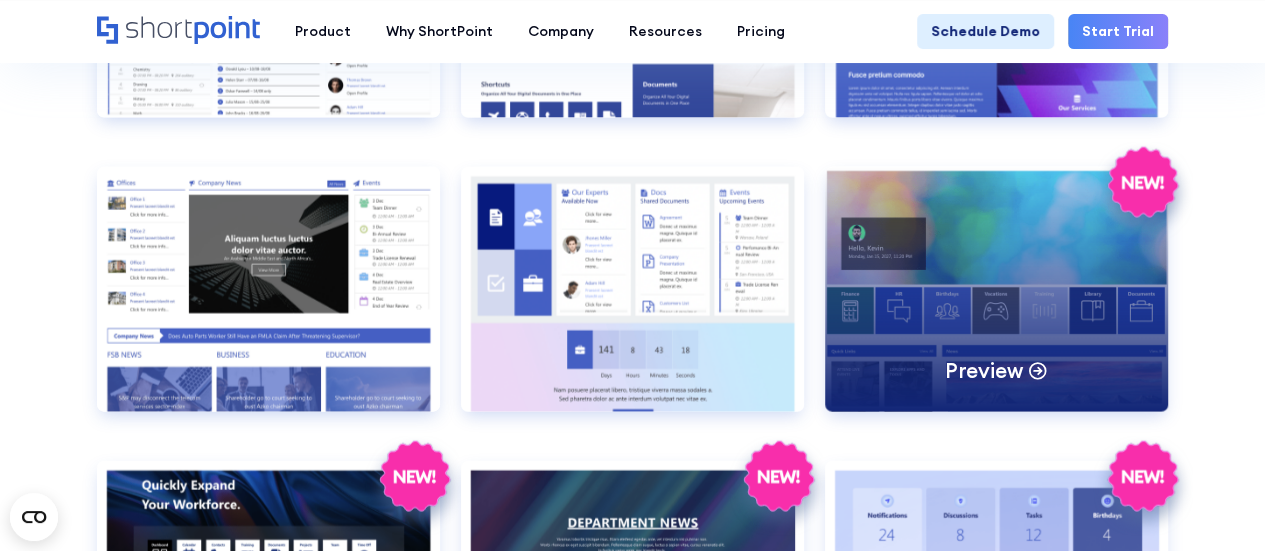 click on "Preview" at bounding box center [984, 370] 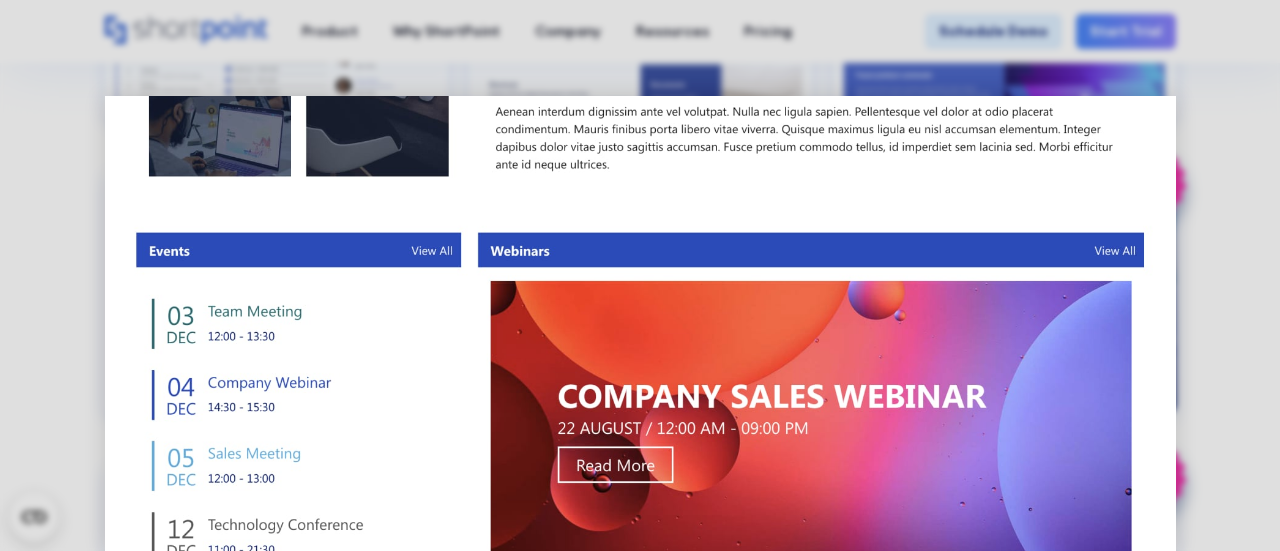 scroll, scrollTop: 900, scrollLeft: 0, axis: vertical 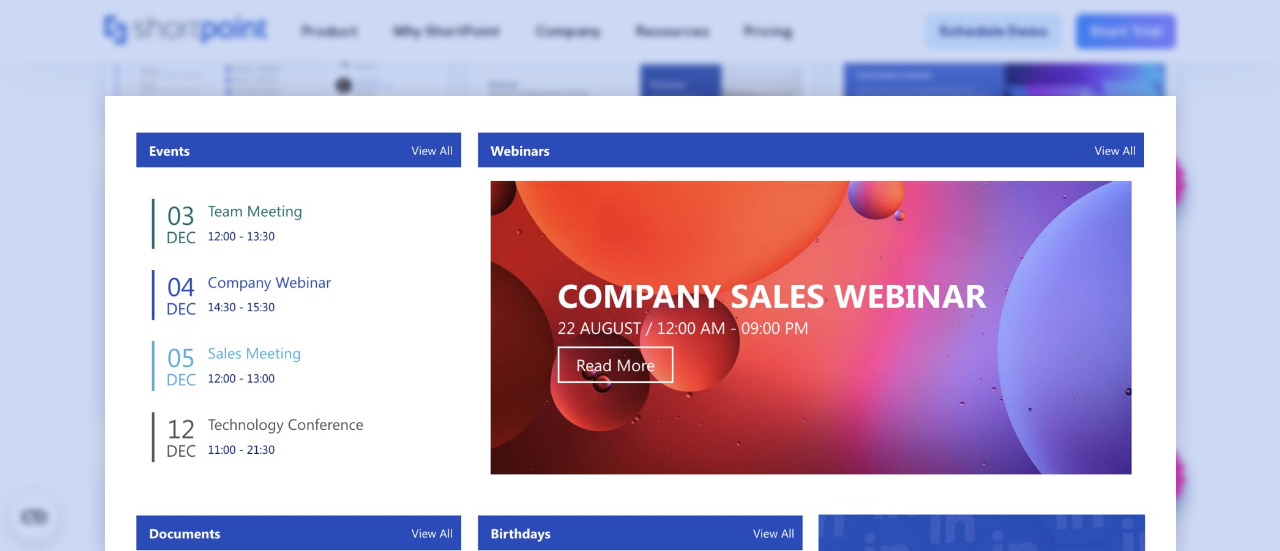 click at bounding box center [640, 275] 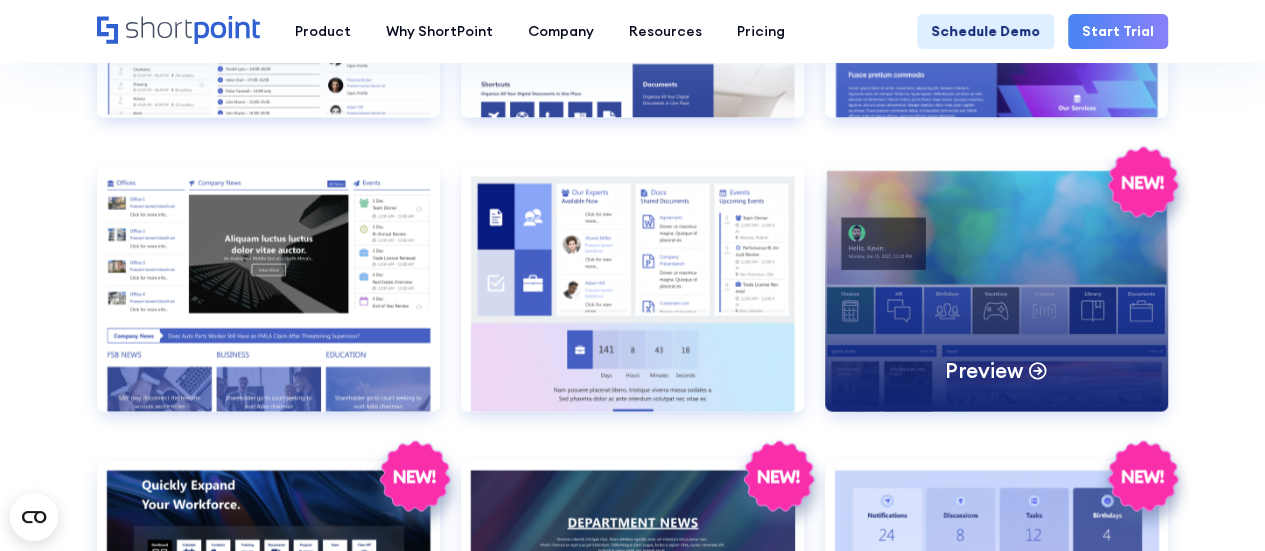 click on "Preview" at bounding box center [996, 289] 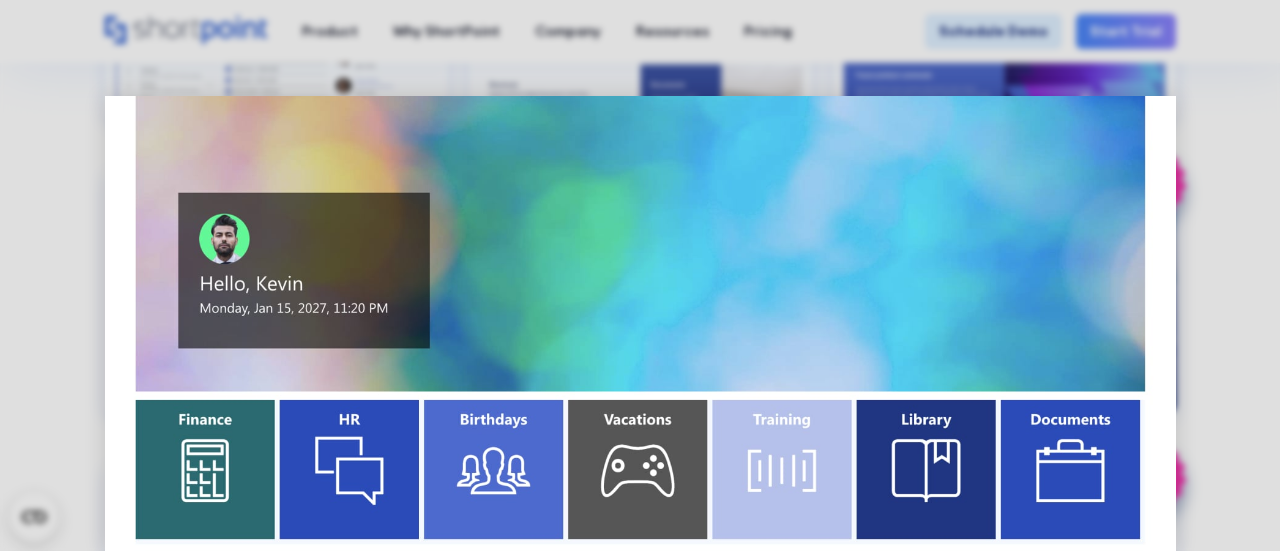 scroll, scrollTop: 0, scrollLeft: 0, axis: both 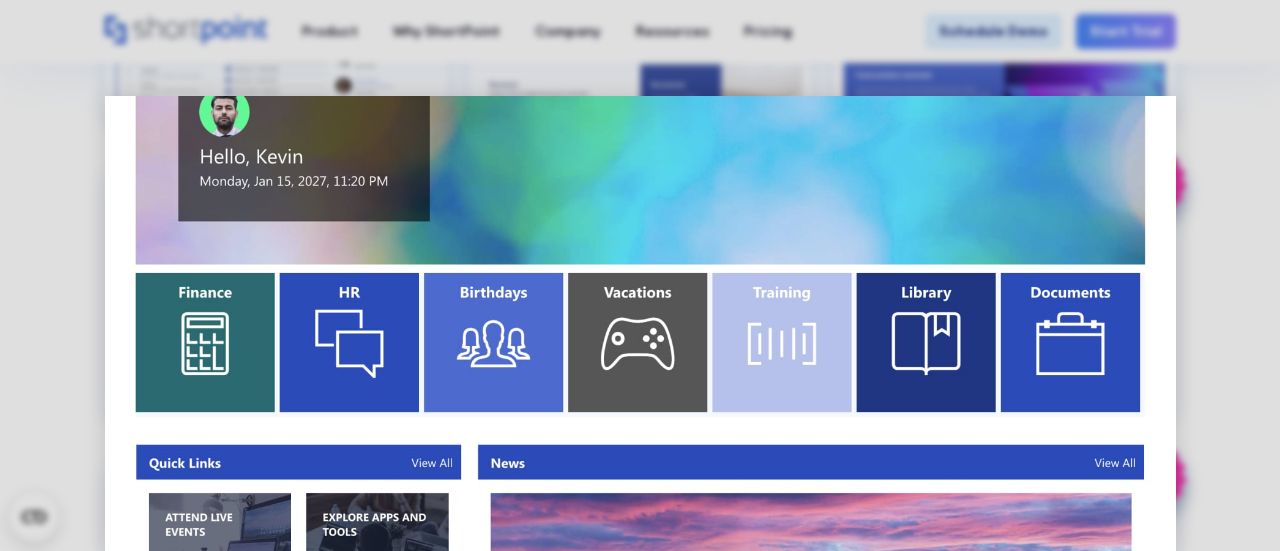 click at bounding box center [640, 760] 